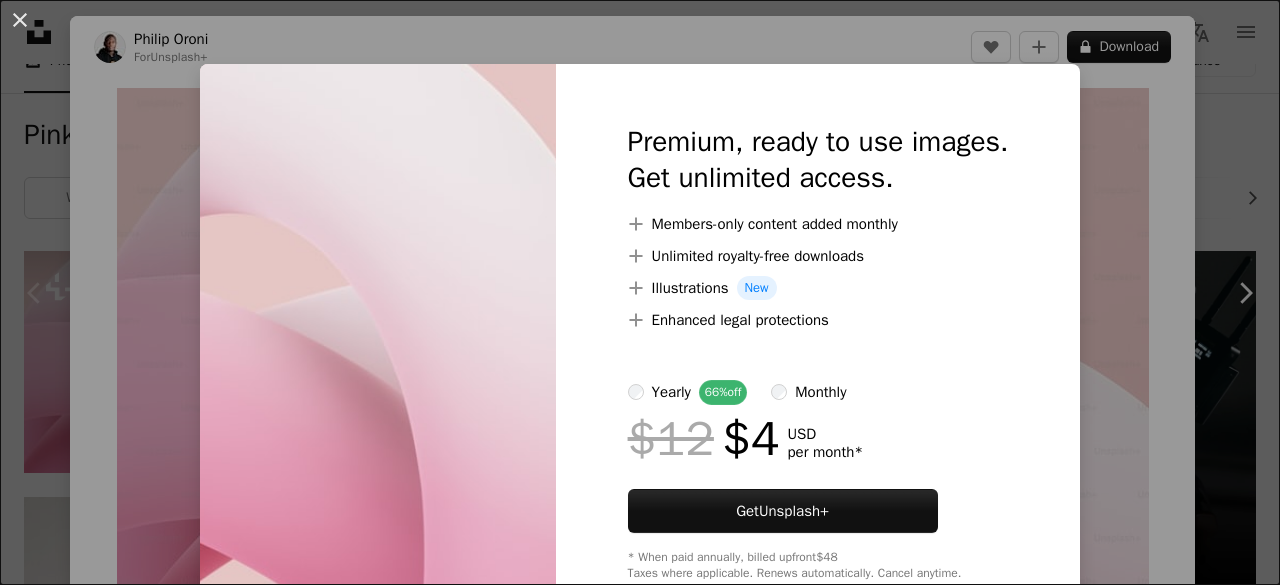 scroll, scrollTop: 300, scrollLeft: 0, axis: vertical 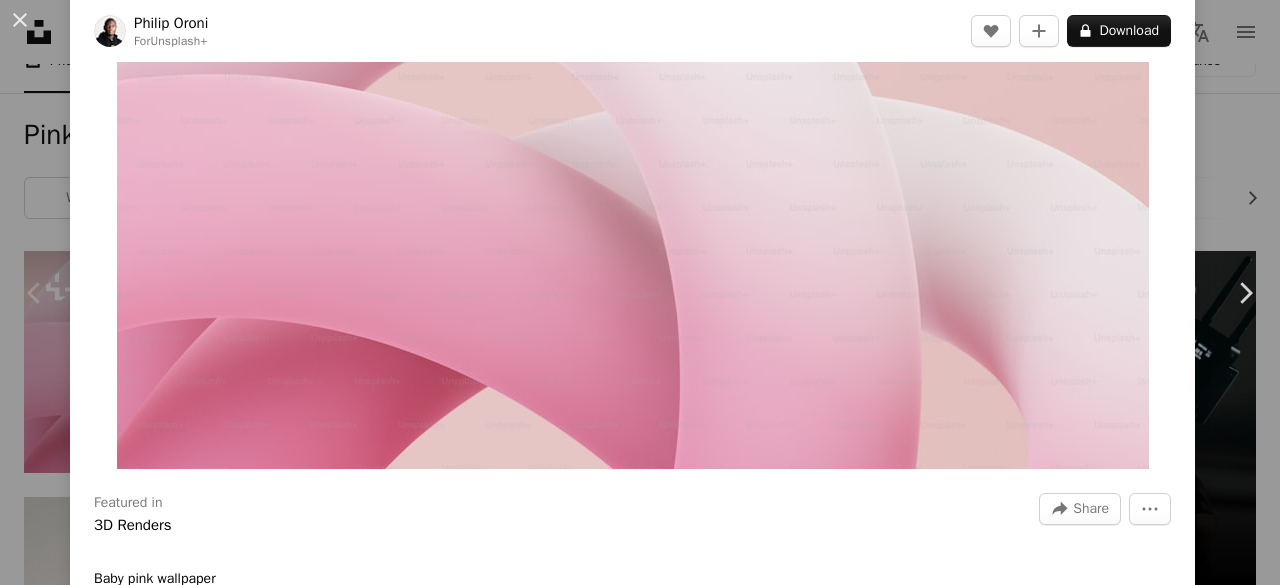 click on "Featured in 3D Renders A forward-right arrow Share More Actions" at bounding box center [632, 515] 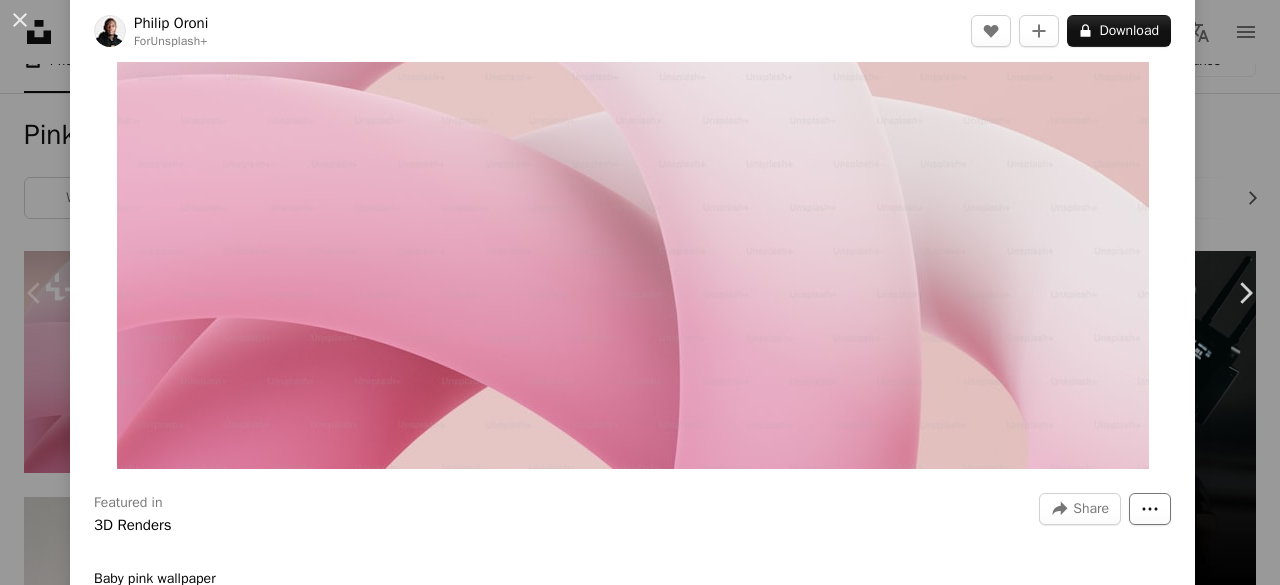 click on "More Actions" 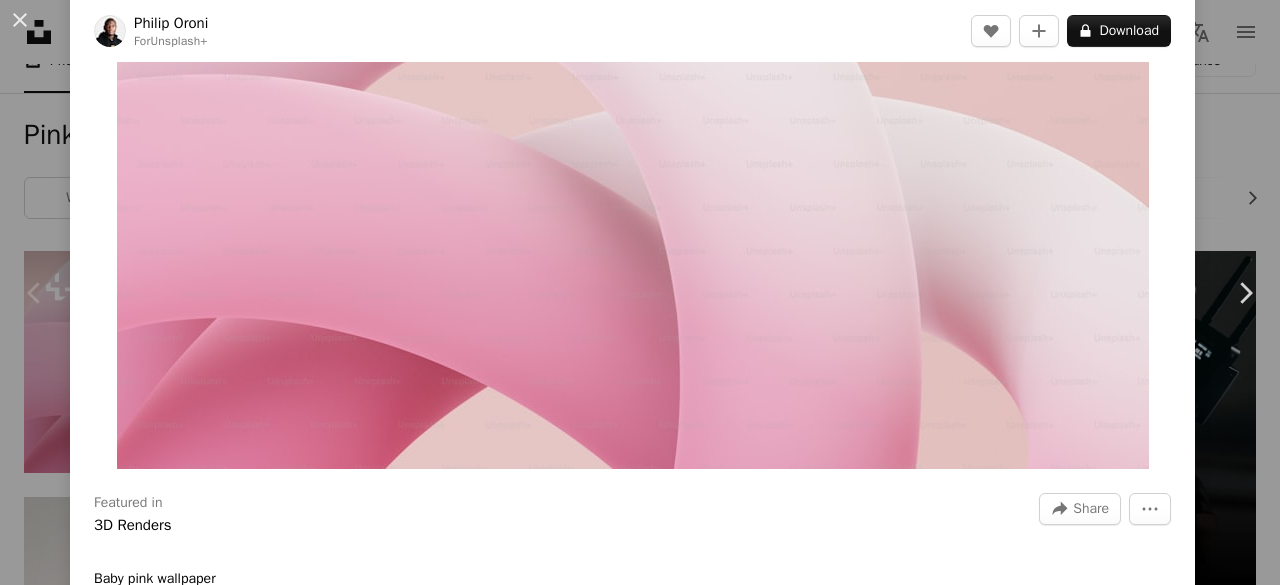 click on "[FIRST] [LAST] For  Unsplash+ A heart A plus sign A lock Download Zoom in Featured in 3D Renders A forward-right arrow Share More Actions Baby pink wallpaper Calendar outlined Published on  [DATE], [YEAR] Safety Licensed under the  Unsplash+ License wallpaper background 4K Images abstract aesthetic desktop wallpapers pink aesthetic wallpaper 3d render digital image wallpapers pink aesthetic render backgrounds shapes knot tangled wallpapera Free pictures From this series Chevron right Plus sign for Unsplash+ Plus sign for Unsplash+ Plus sign for Unsplash+ Plus sign for Unsplash+ Related images Plus sign for Unsplash+ A heart A plus sign [FIRST] [LAST] For  Unsplash+ A lock Download Plus sign for Unsplash+ A heart A plus sign" at bounding box center (640, 292) 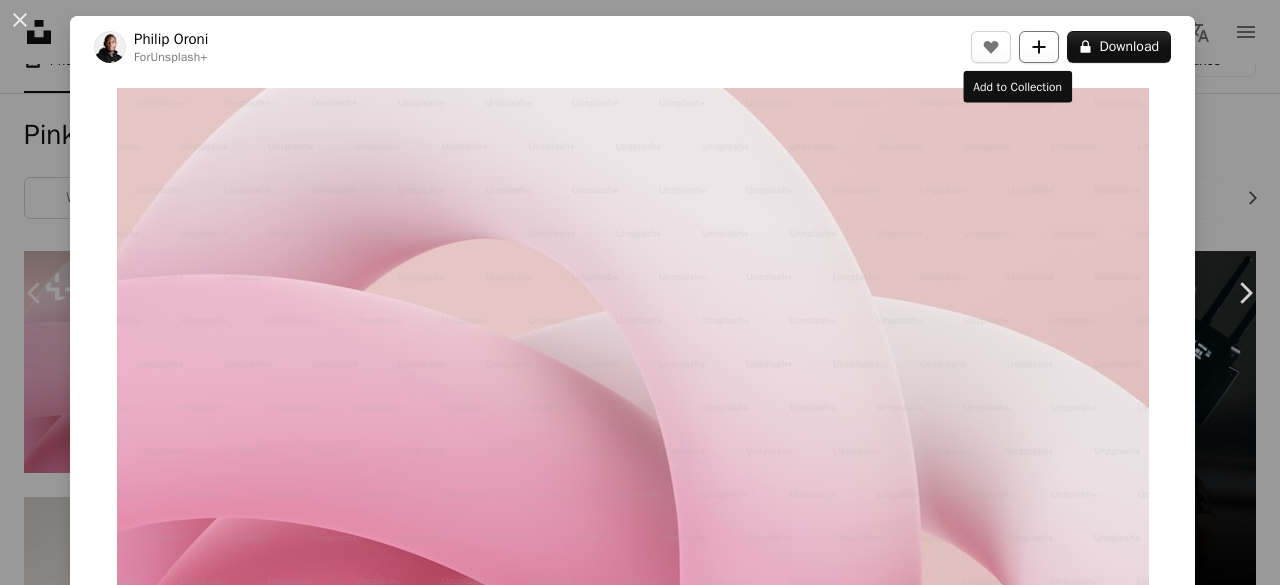 click on "A plus sign" 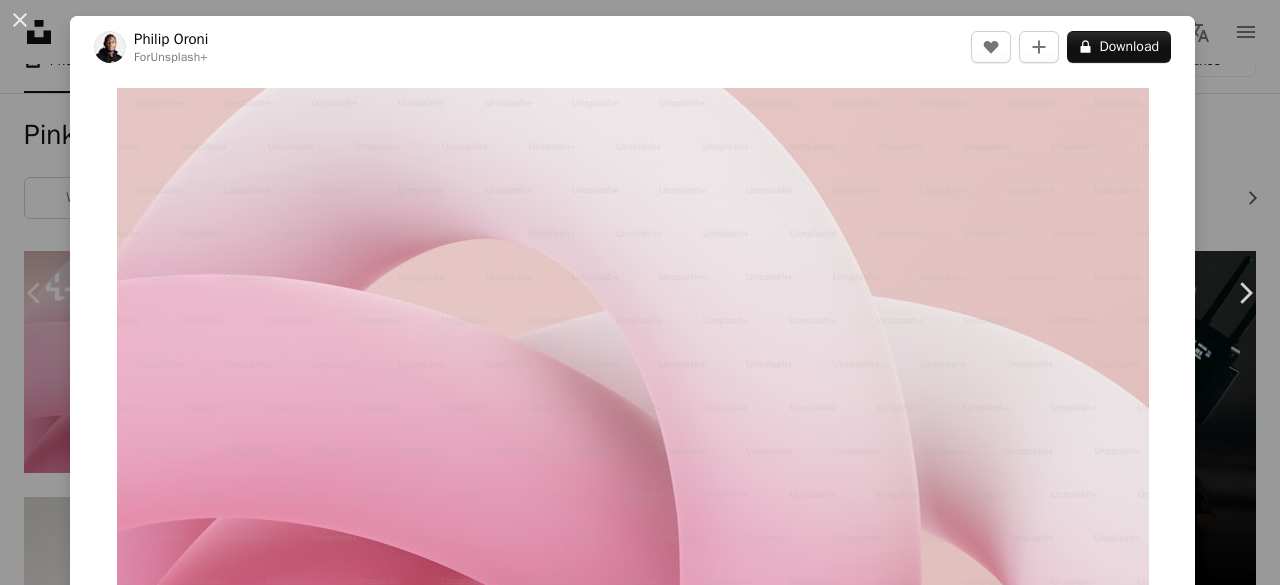 click on "An X shape Join Unsplash Already have an account?  Login First name Last name Email Username  (only letters, numbers and underscores) Password  (min. 8 char) Join By joining, you agree to the  Terms  and  Privacy Policy ." at bounding box center [640, 5144] 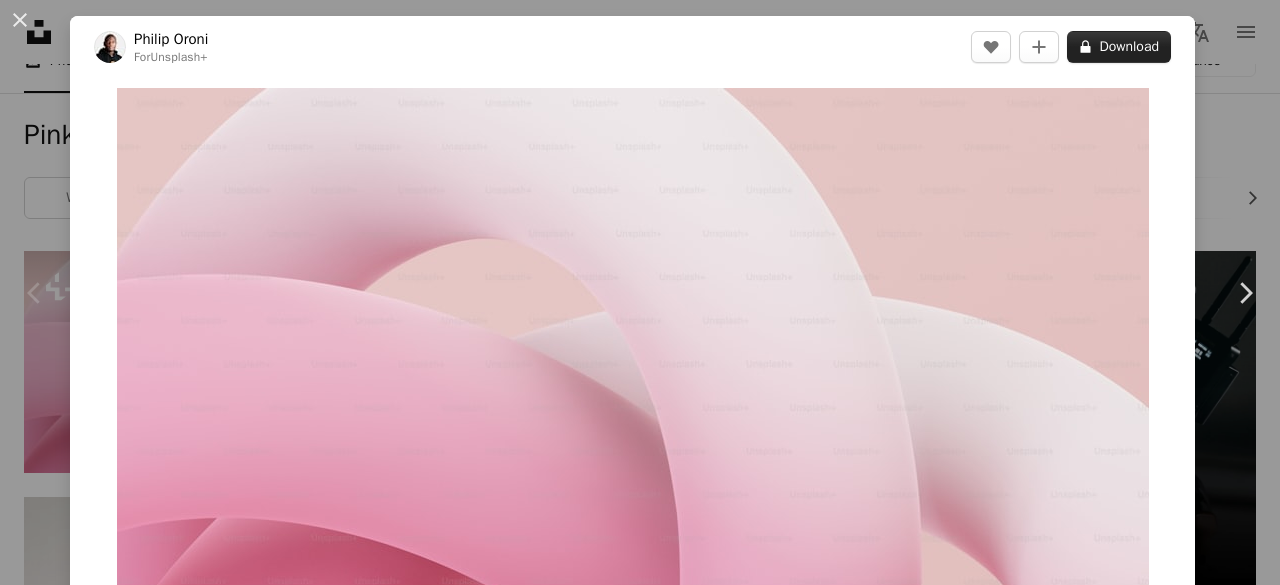click on "A lock Download" at bounding box center [1119, 47] 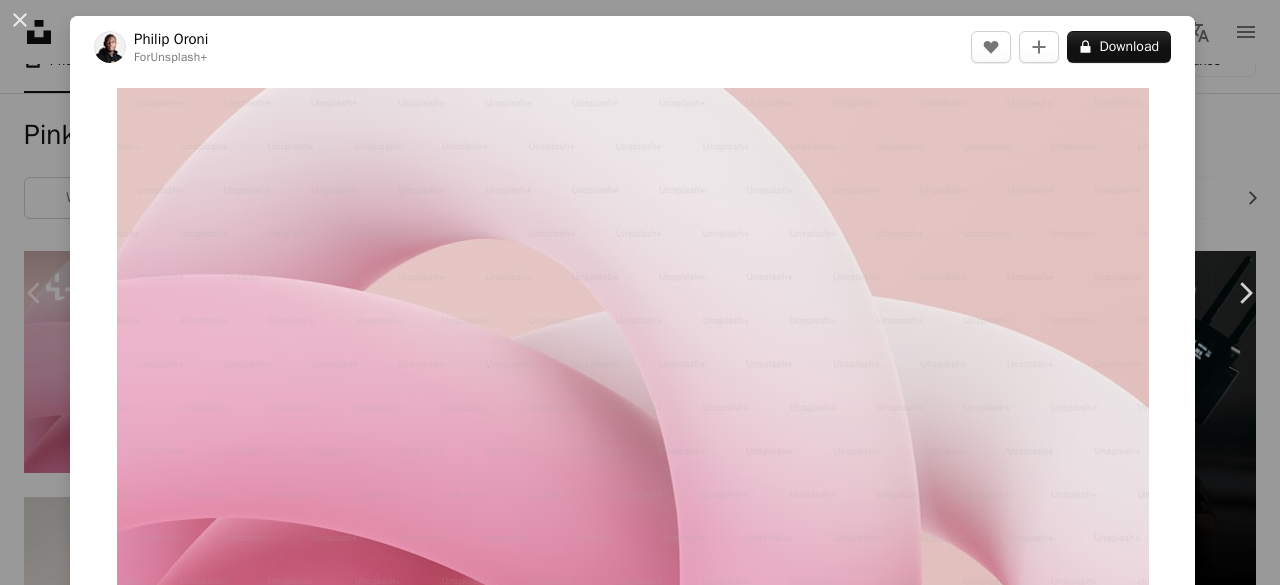 scroll, scrollTop: 54, scrollLeft: 0, axis: vertical 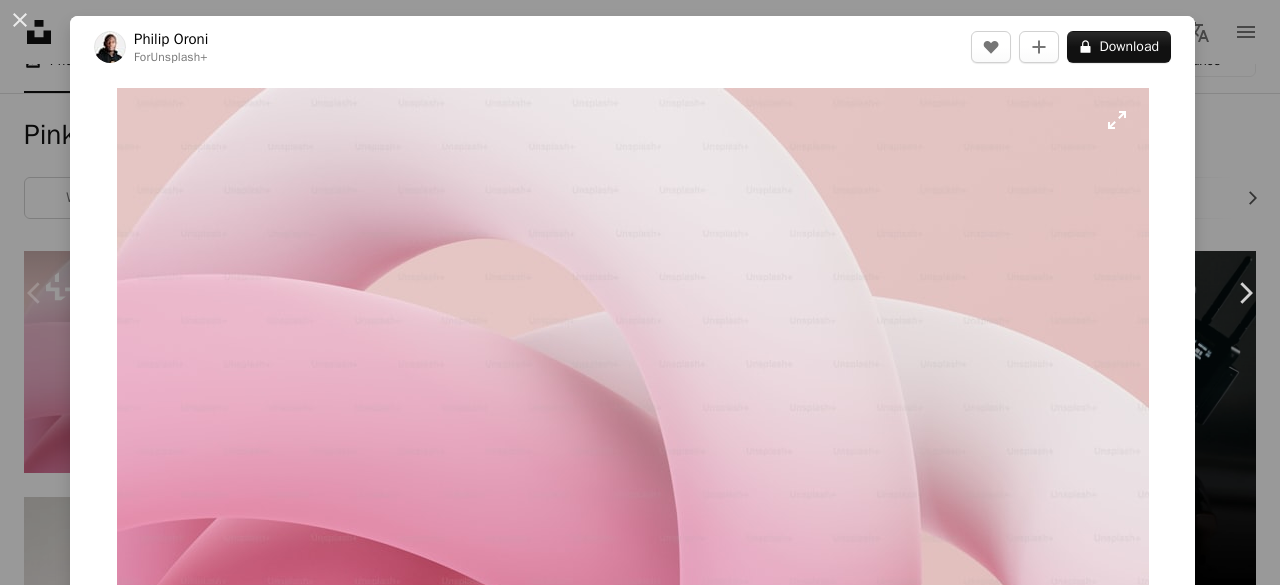 click on "An X shape Premium, ready to use images. Get unlimited access. A plus sign Members-only content added monthly A plus sign Unlimited royalty-free downloads A plus sign Illustrations  New A plus sign Enhanced legal protections yearly 66%  off monthly $12   $4 USD per month * Get  Unsplash+ * When paid annually, billed upfront  $48 Taxes where applicable. Renews automatically. Cancel anytime." at bounding box center [640, 5144] 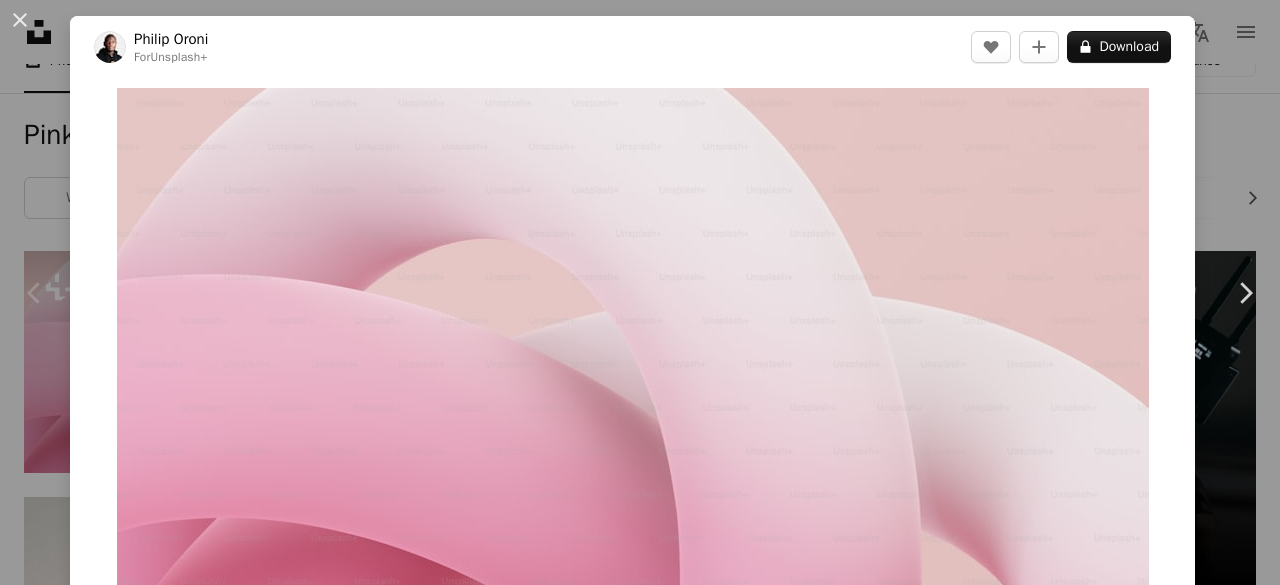 click on "[FIRST] [LAST] For  Unsplash+ A heart A plus sign A lock Download" at bounding box center [632, 47] 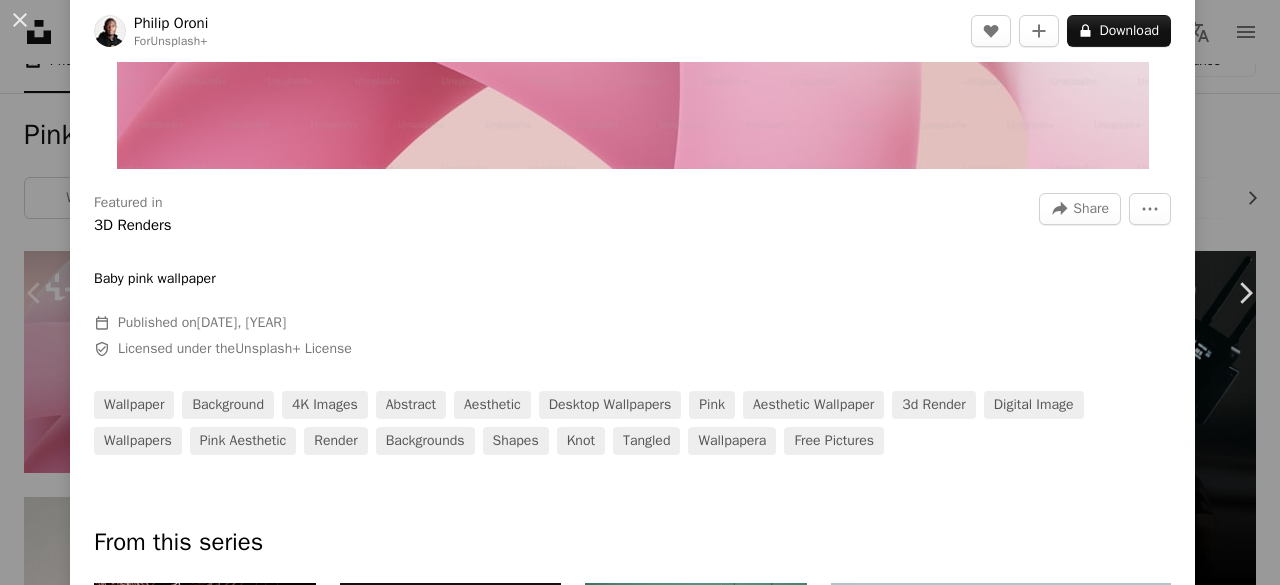 scroll, scrollTop: 500, scrollLeft: 0, axis: vertical 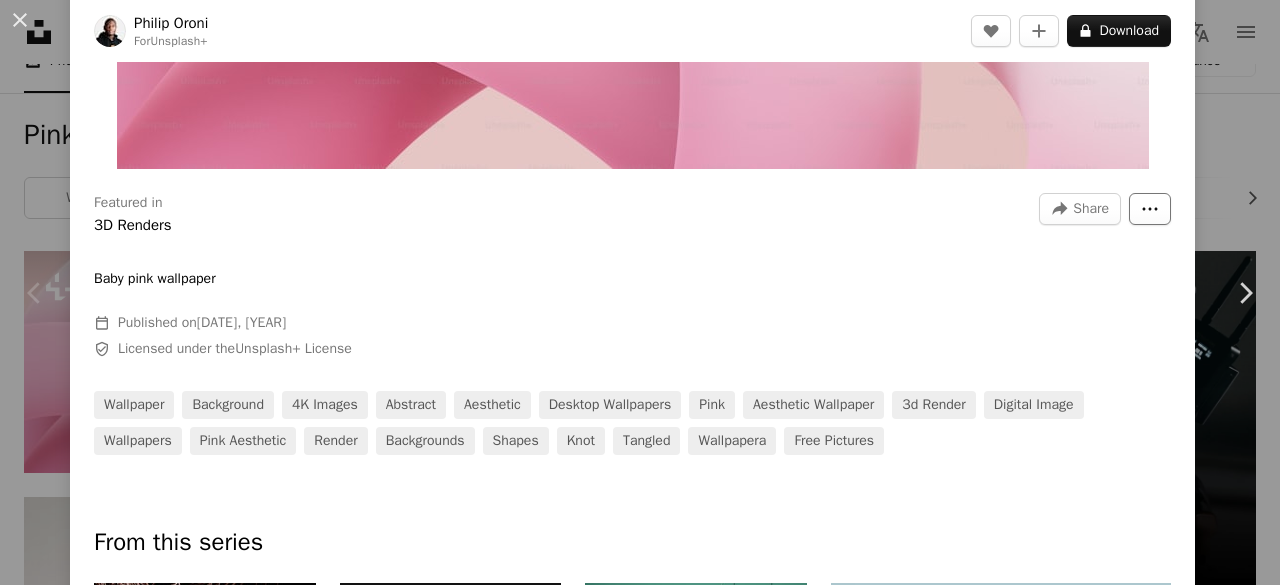 click on "More Actions" 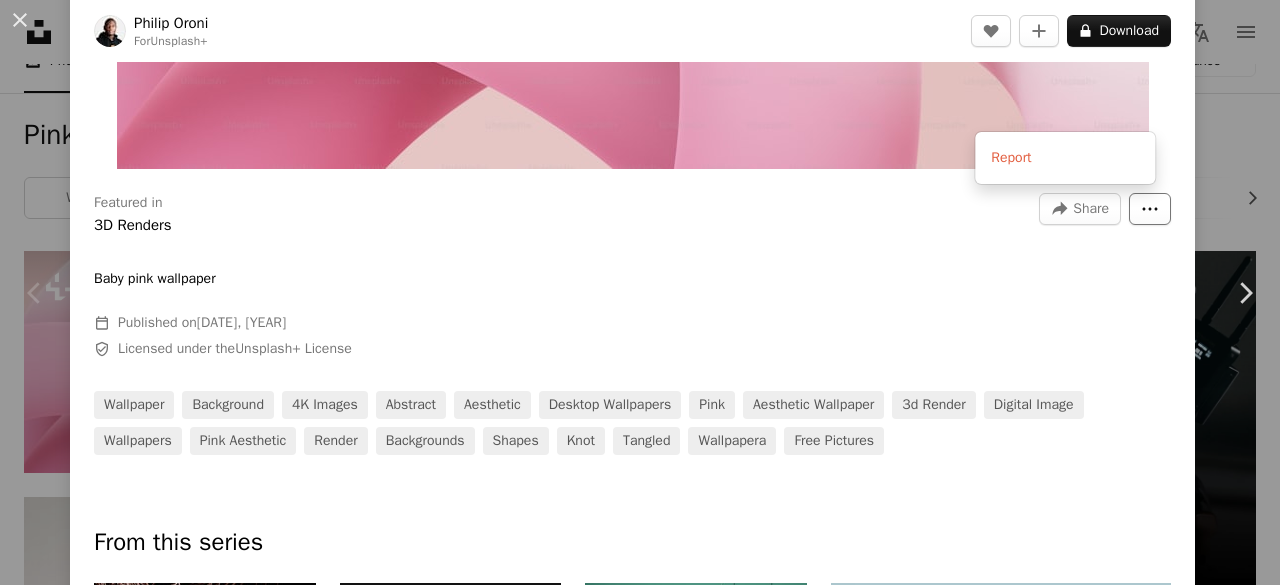 click on "More Actions" 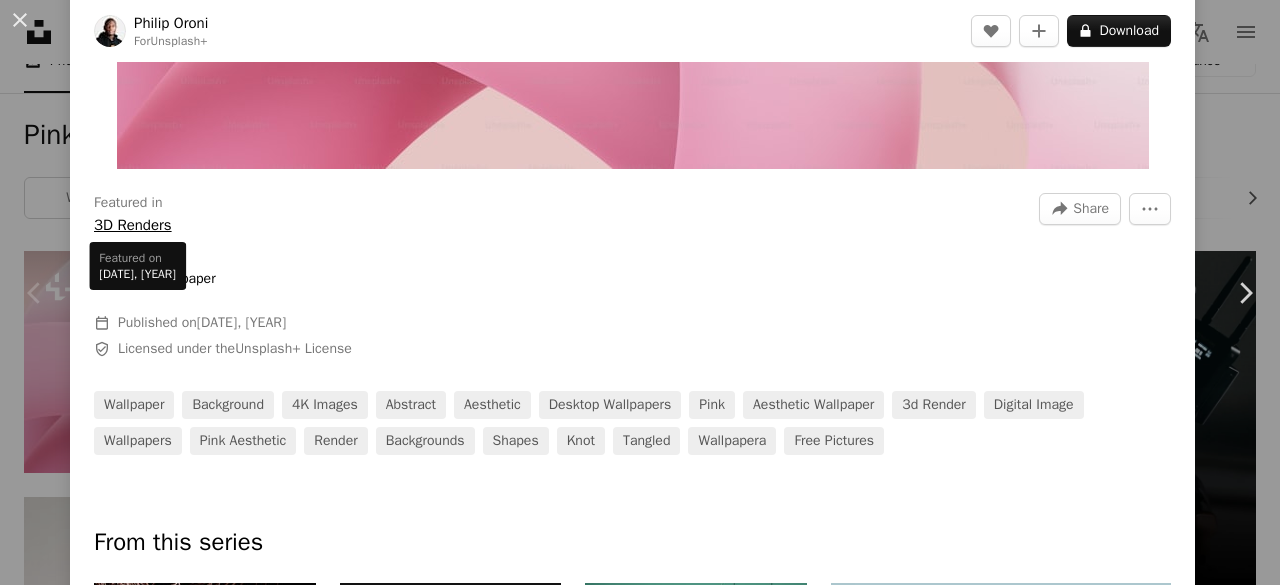 click on "3D Renders" at bounding box center [133, 225] 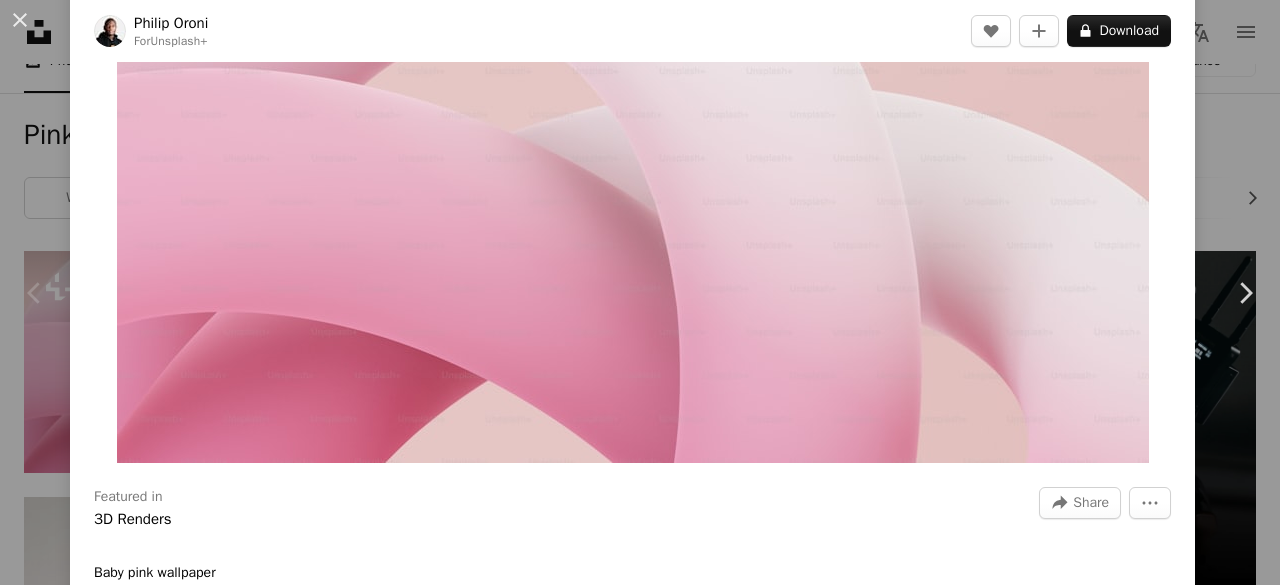 scroll, scrollTop: 200, scrollLeft: 0, axis: vertical 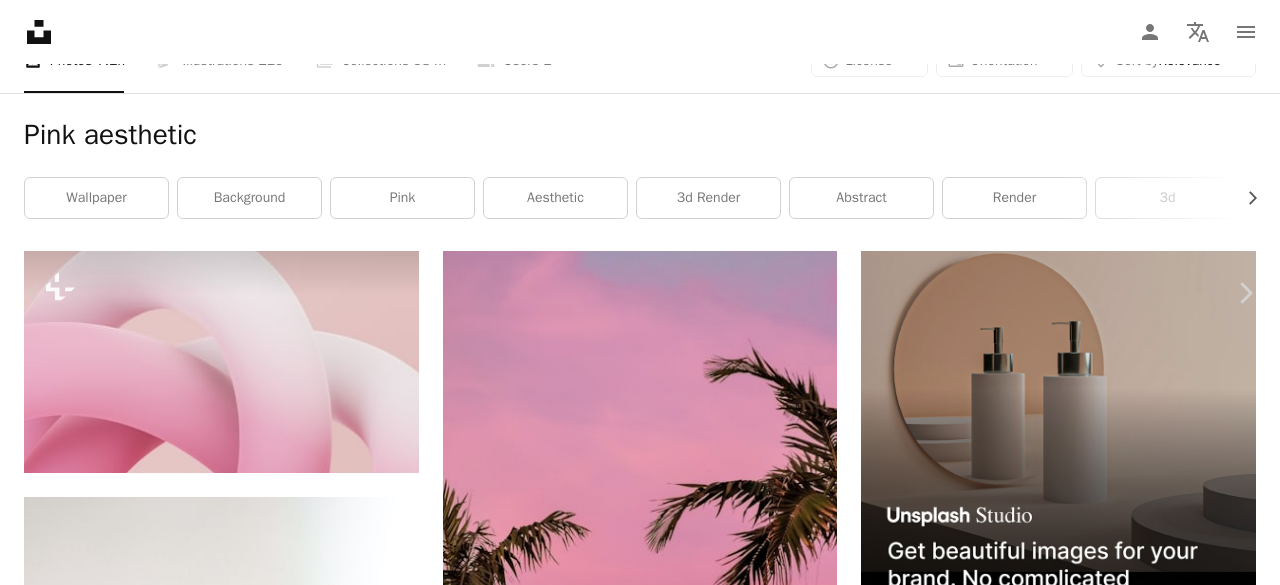 click at bounding box center [633, 5230] 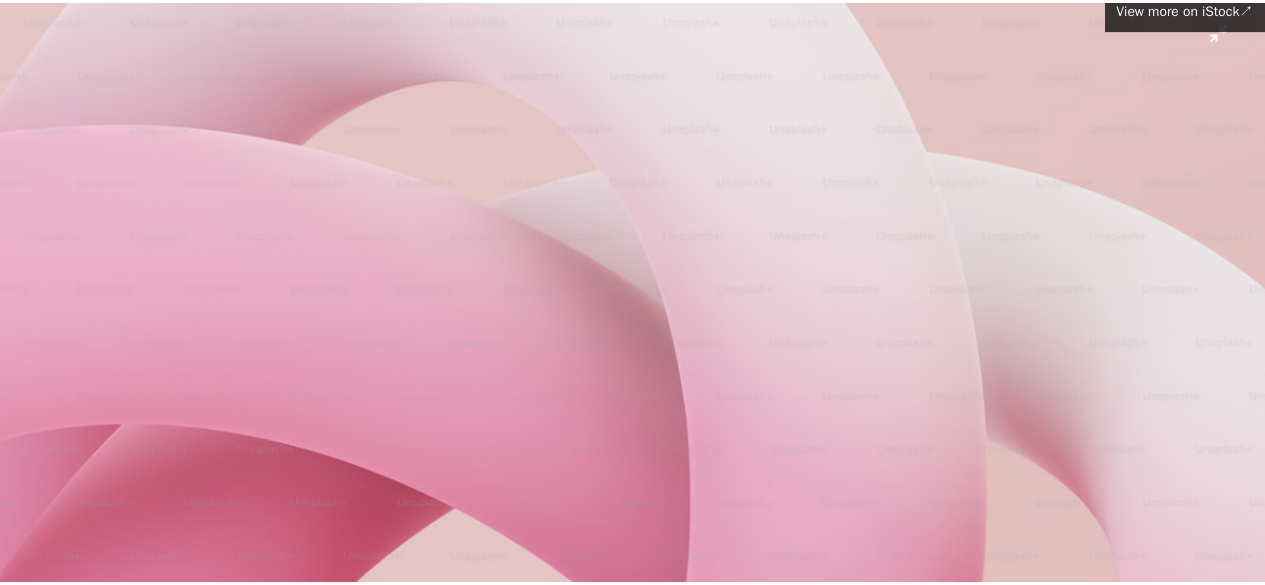 scroll, scrollTop: 116, scrollLeft: 0, axis: vertical 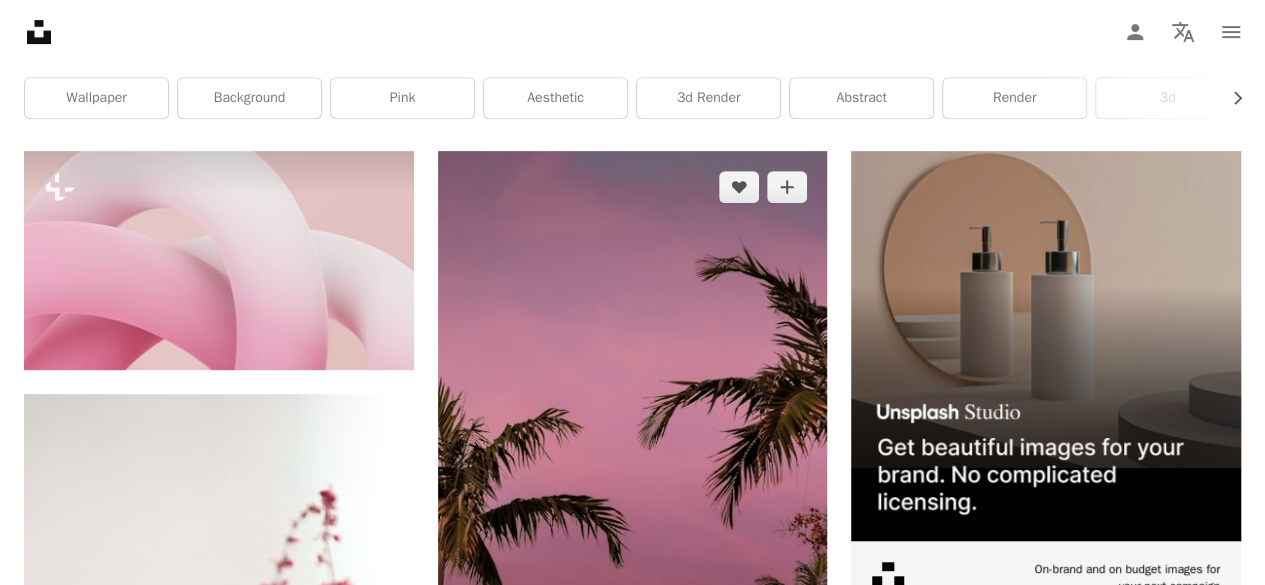 click at bounding box center (633, 410) 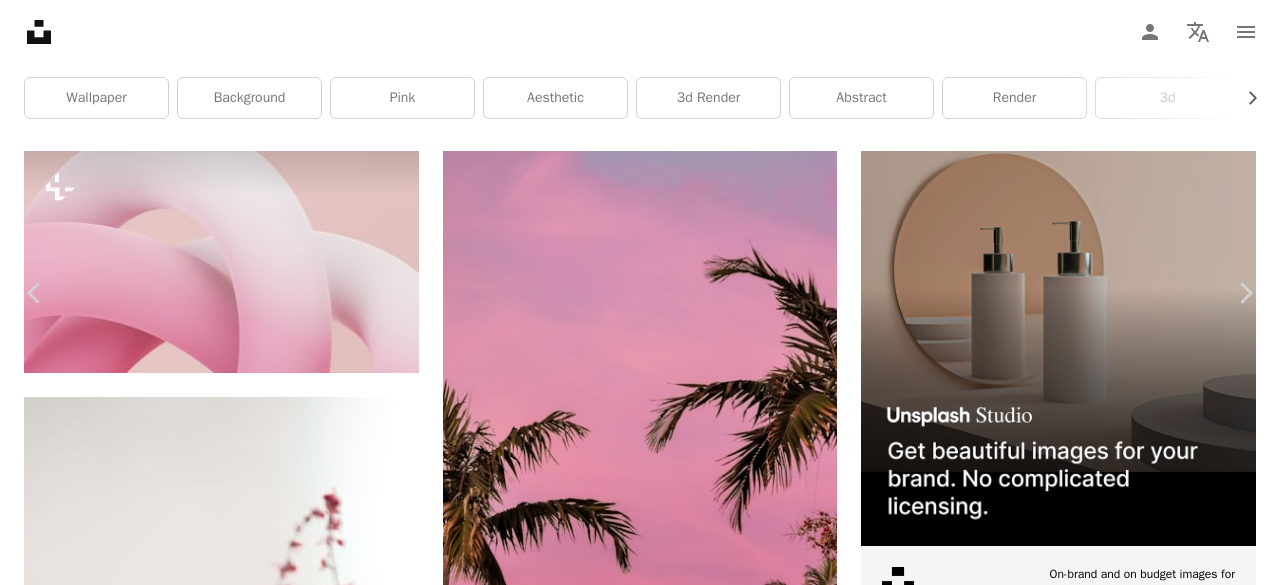 click on "An X shape" at bounding box center (20, 20) 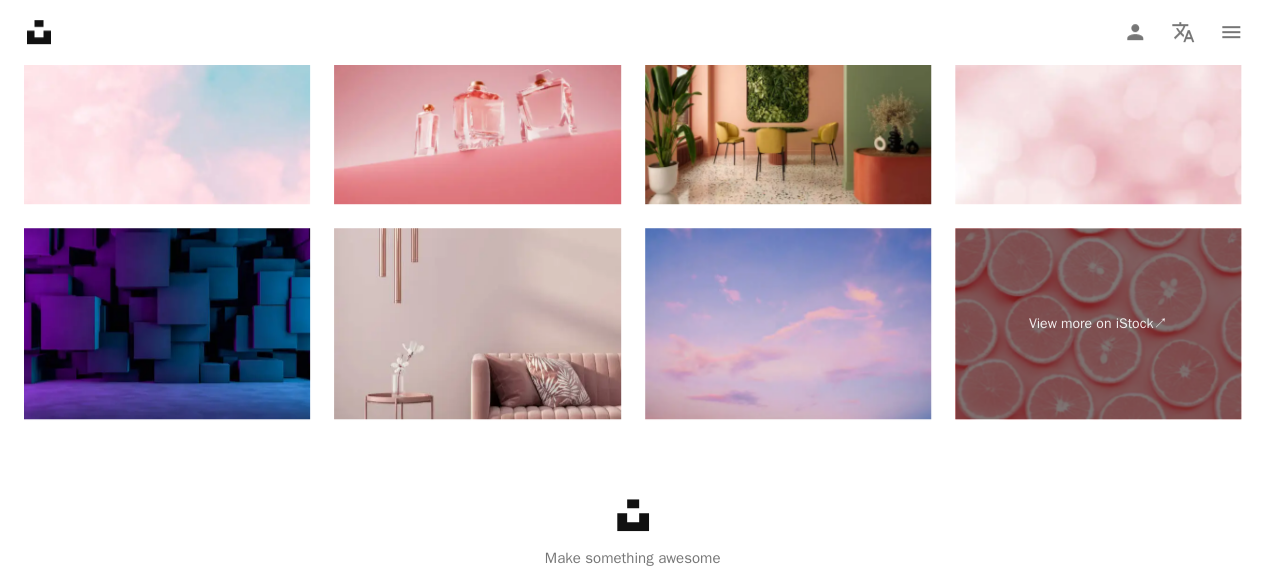 scroll, scrollTop: 4515, scrollLeft: 0, axis: vertical 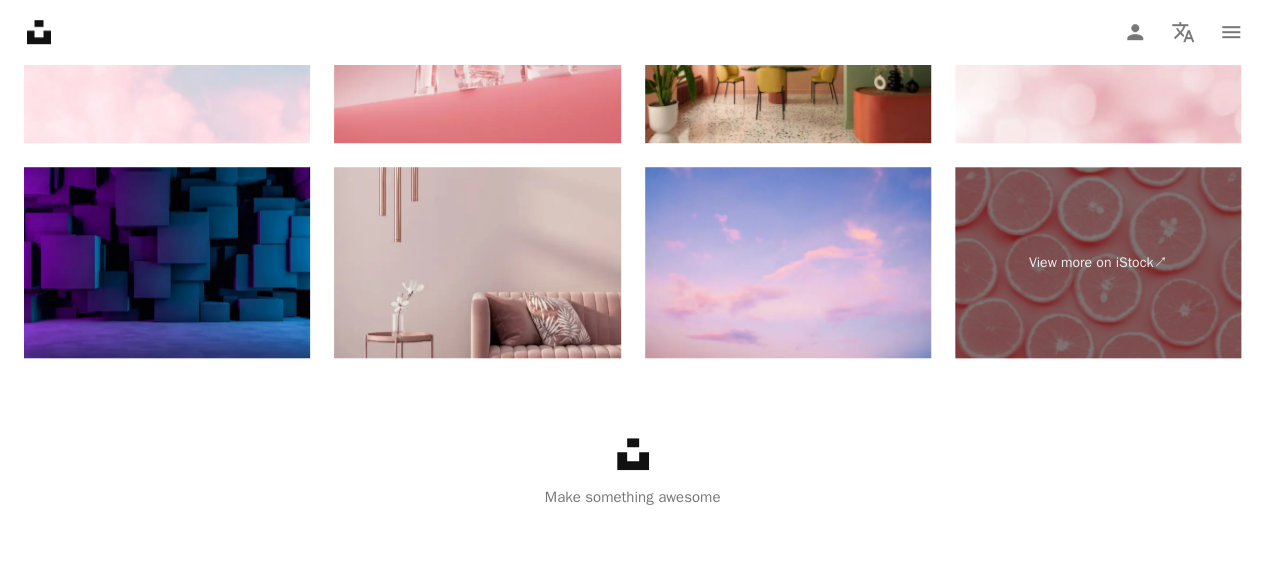 click on "Unsplash logo" 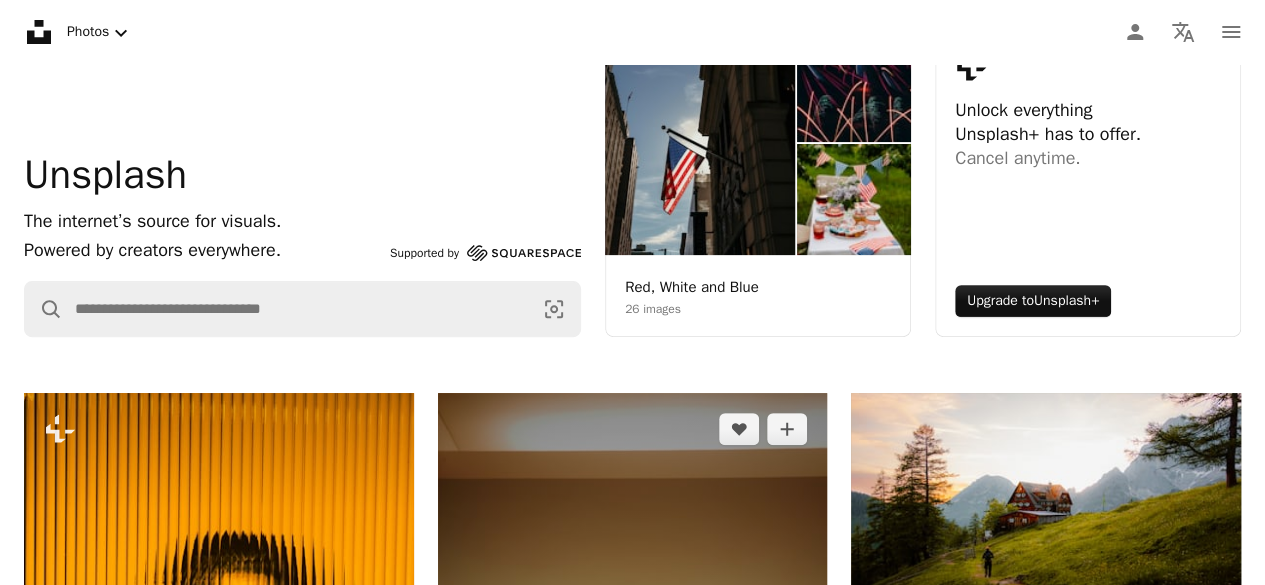 scroll, scrollTop: 0, scrollLeft: 0, axis: both 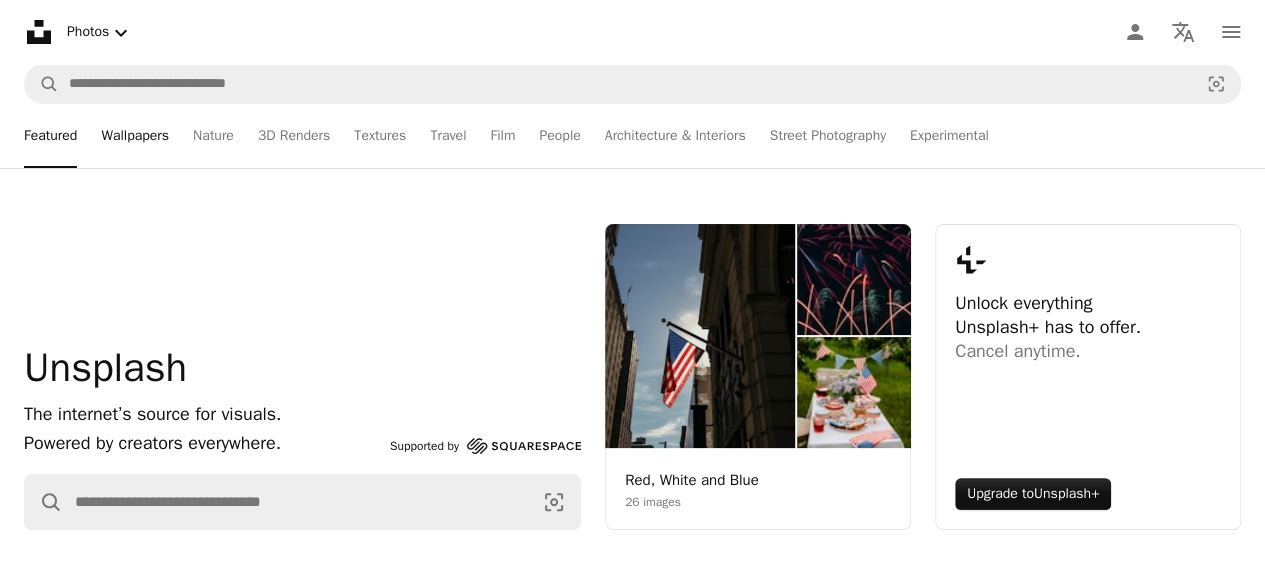 click on "Wallpapers" at bounding box center (135, 136) 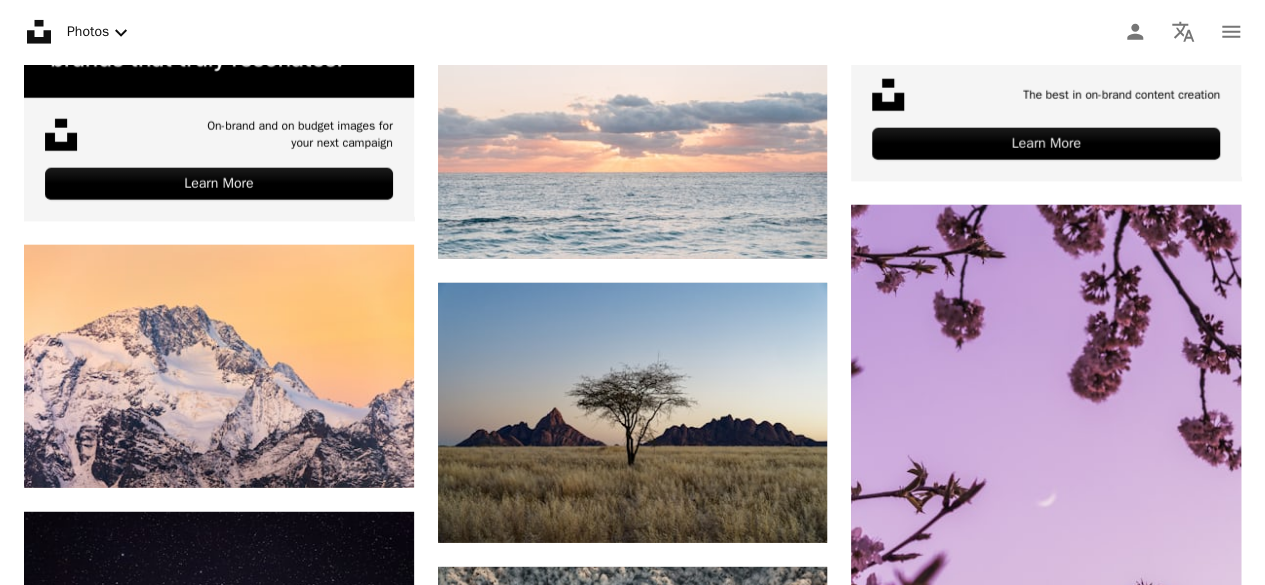 scroll, scrollTop: 6300, scrollLeft: 0, axis: vertical 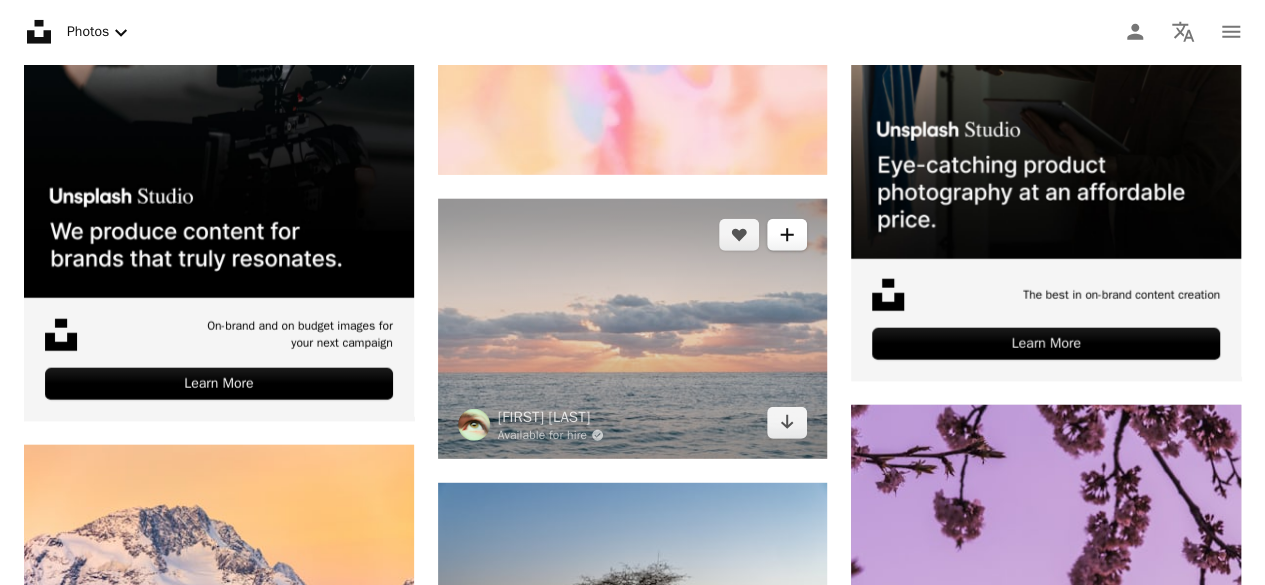 click on "A plus sign" 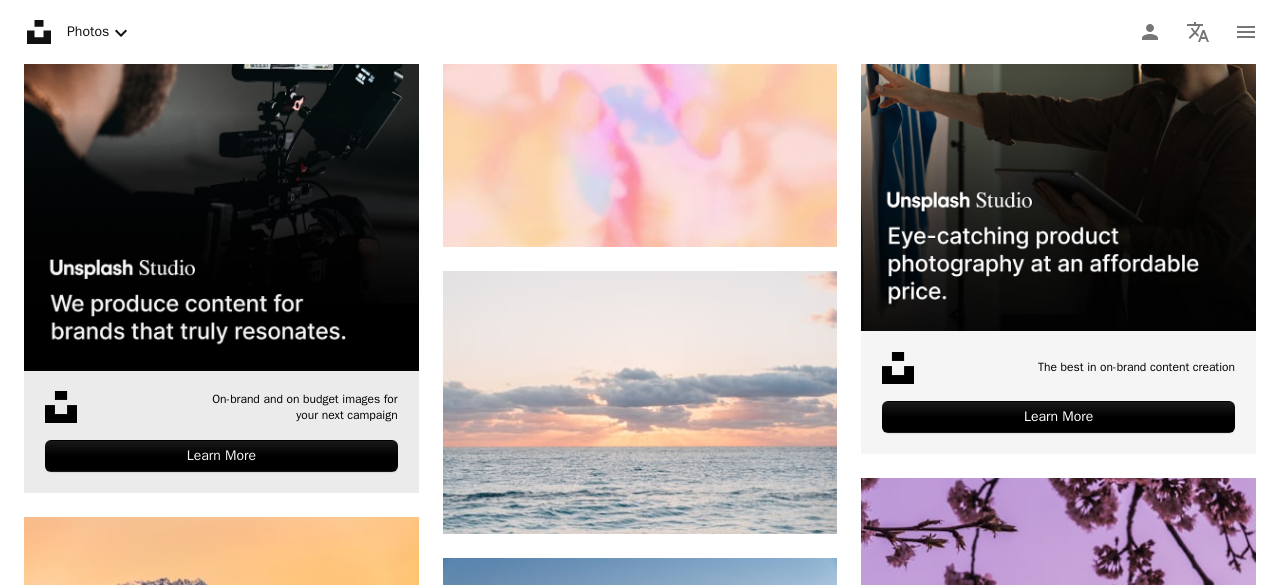 drag, startPoint x: 208, startPoint y: 59, endPoint x: 144, endPoint y: 72, distance: 65.30697 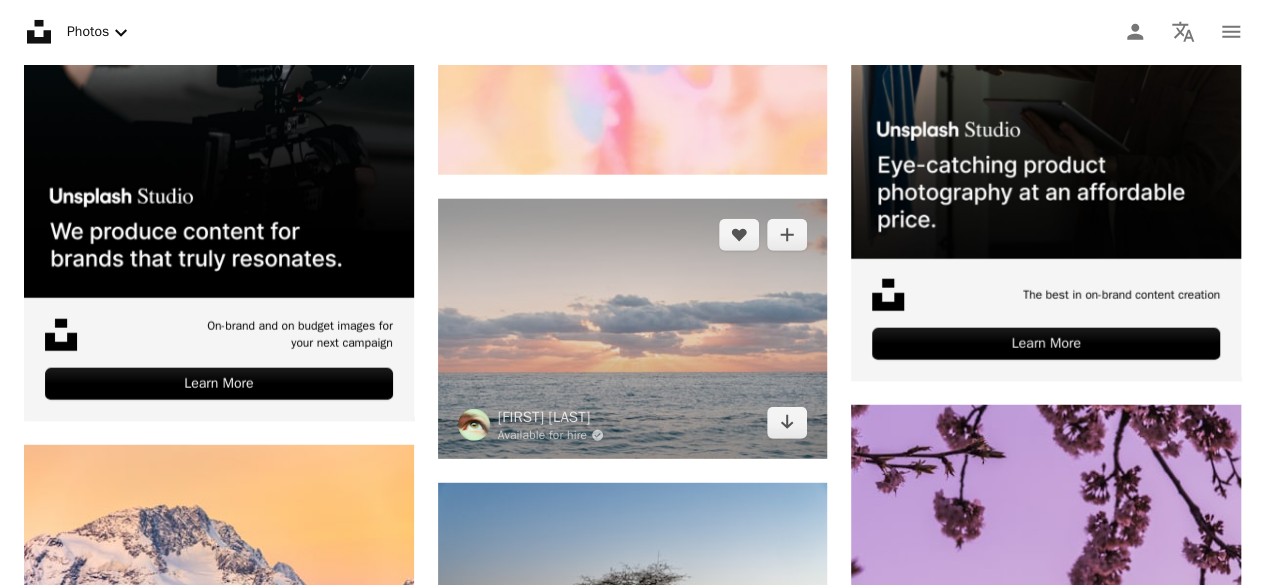 click at bounding box center [633, 329] 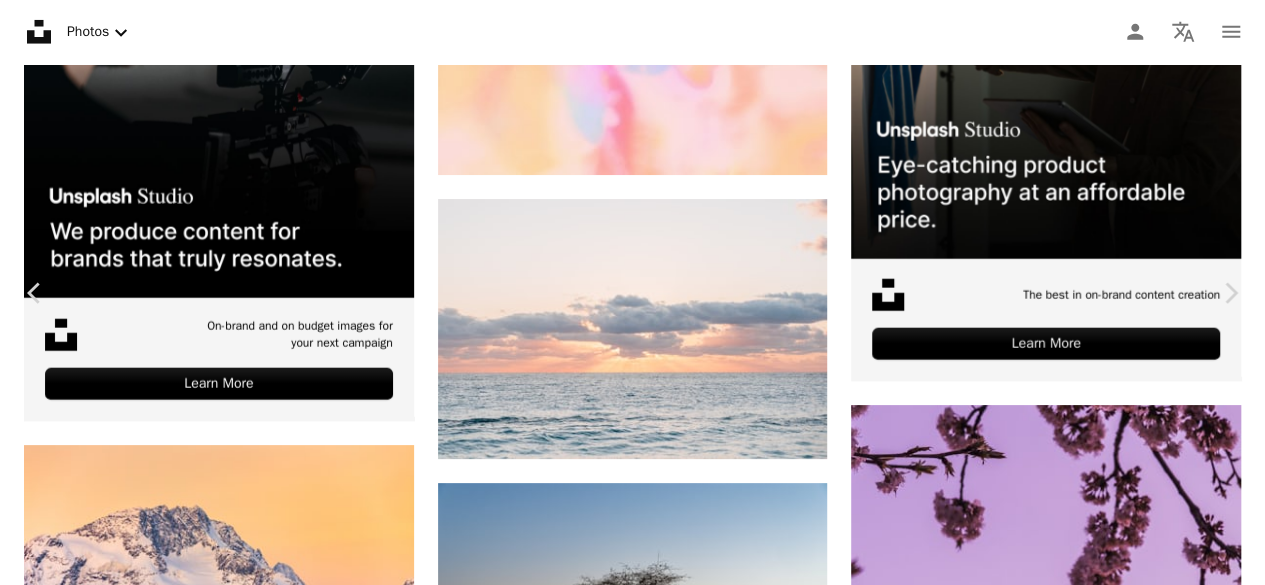 click on "Chevron down" 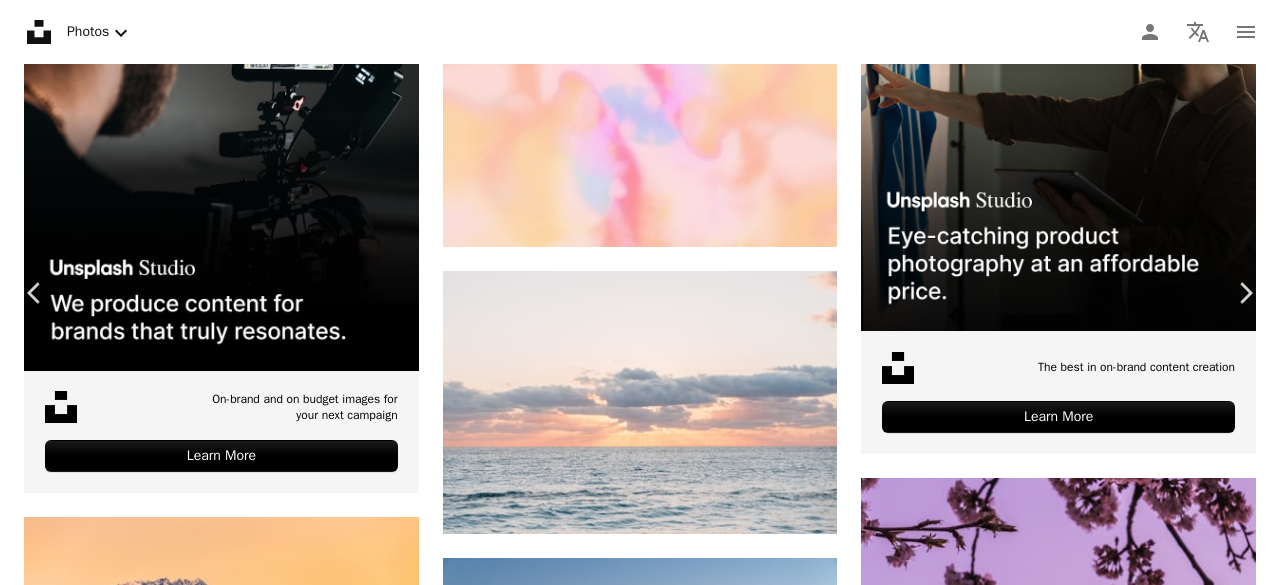 click on "( 2400 x 1600 )" at bounding box center [1055, 4130] 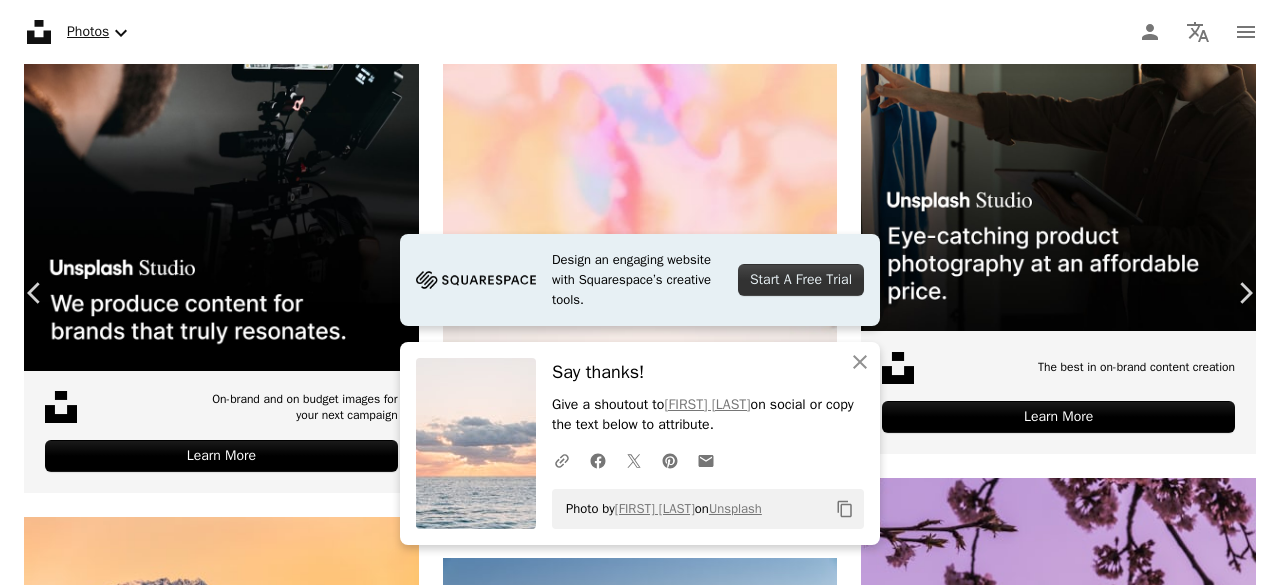 click on "An X shape" at bounding box center (20, 20) 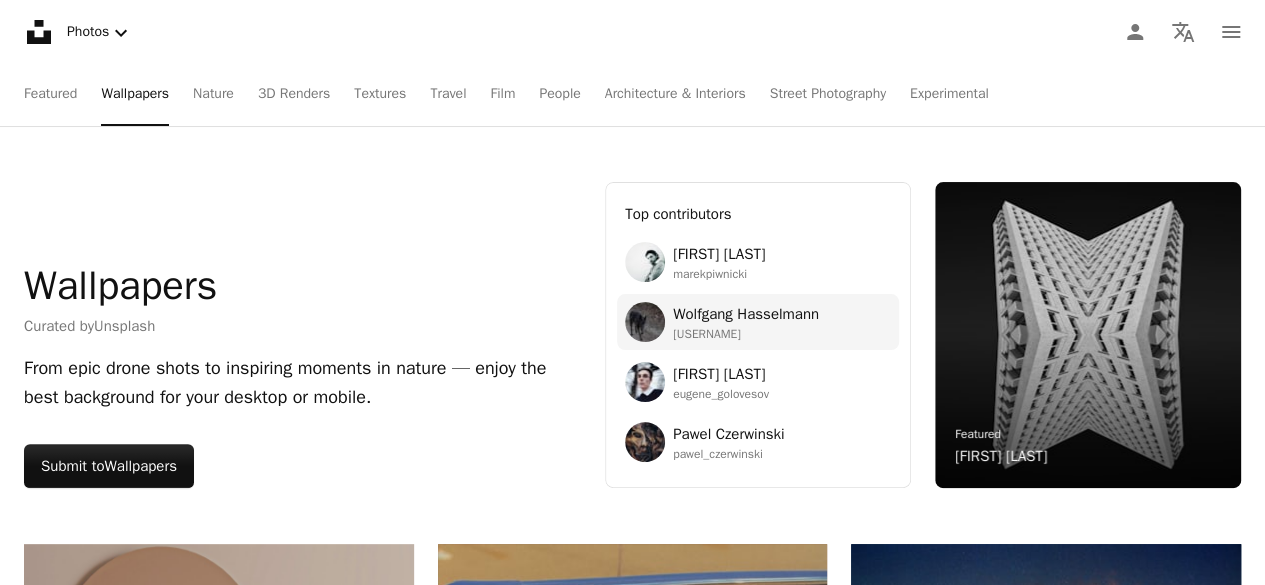 scroll, scrollTop: 0, scrollLeft: 0, axis: both 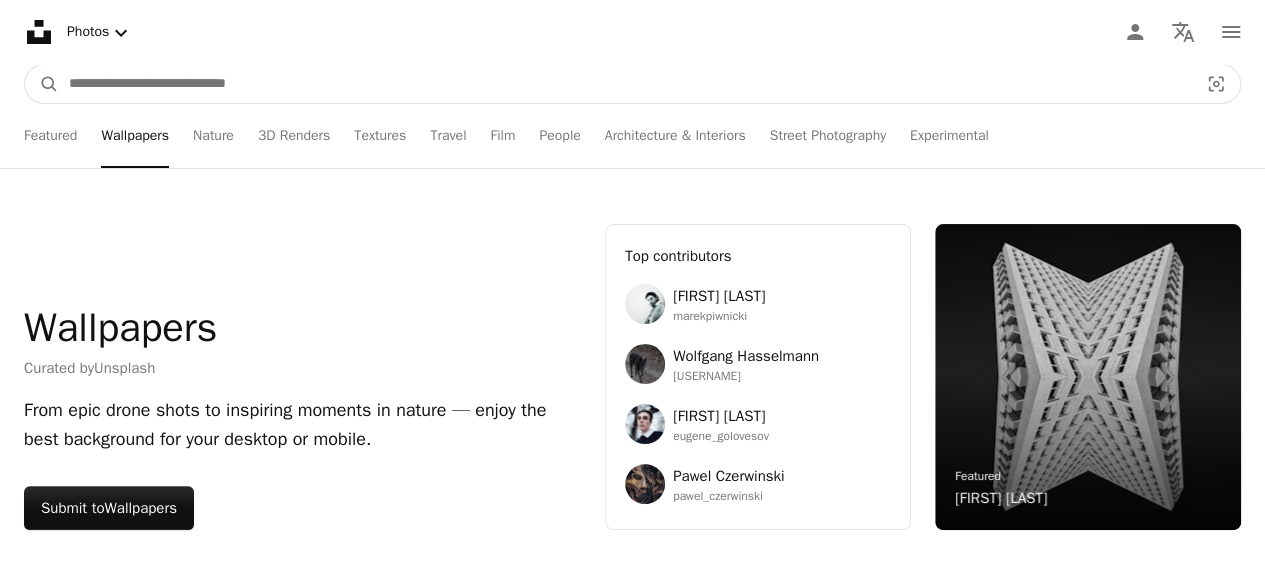 click at bounding box center [625, 84] 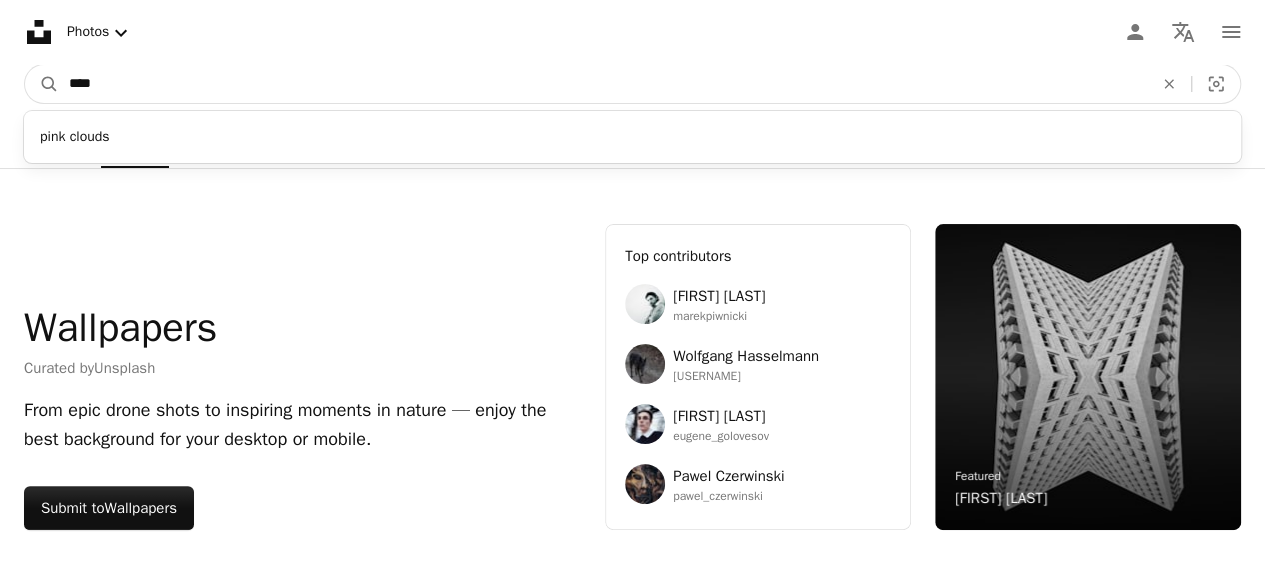 type on "****" 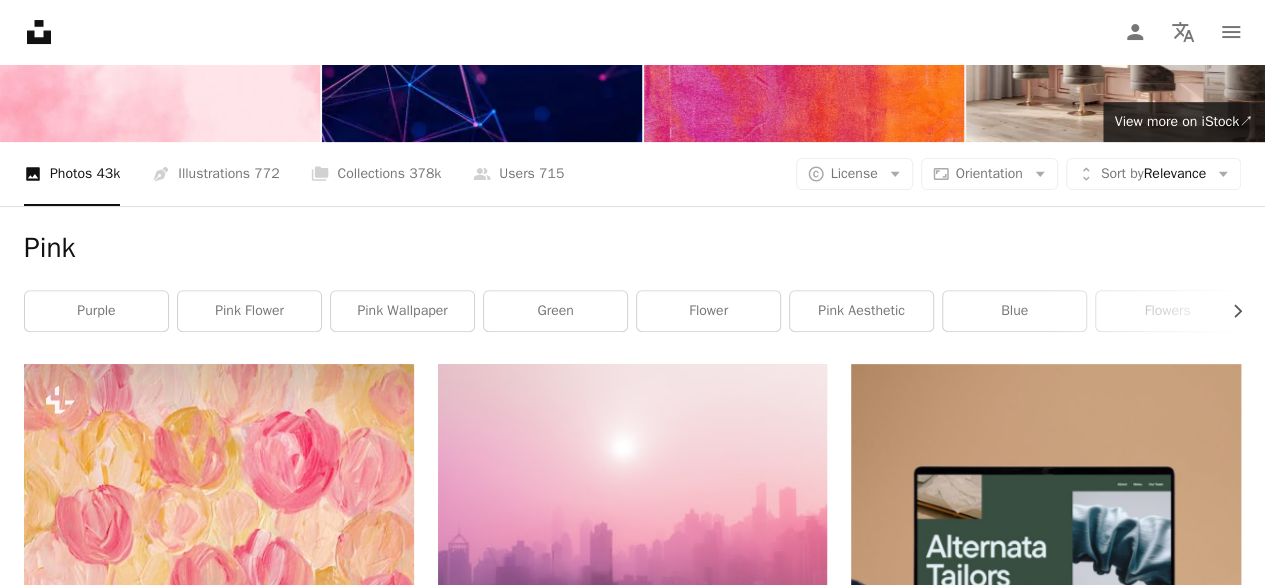 scroll, scrollTop: 100, scrollLeft: 0, axis: vertical 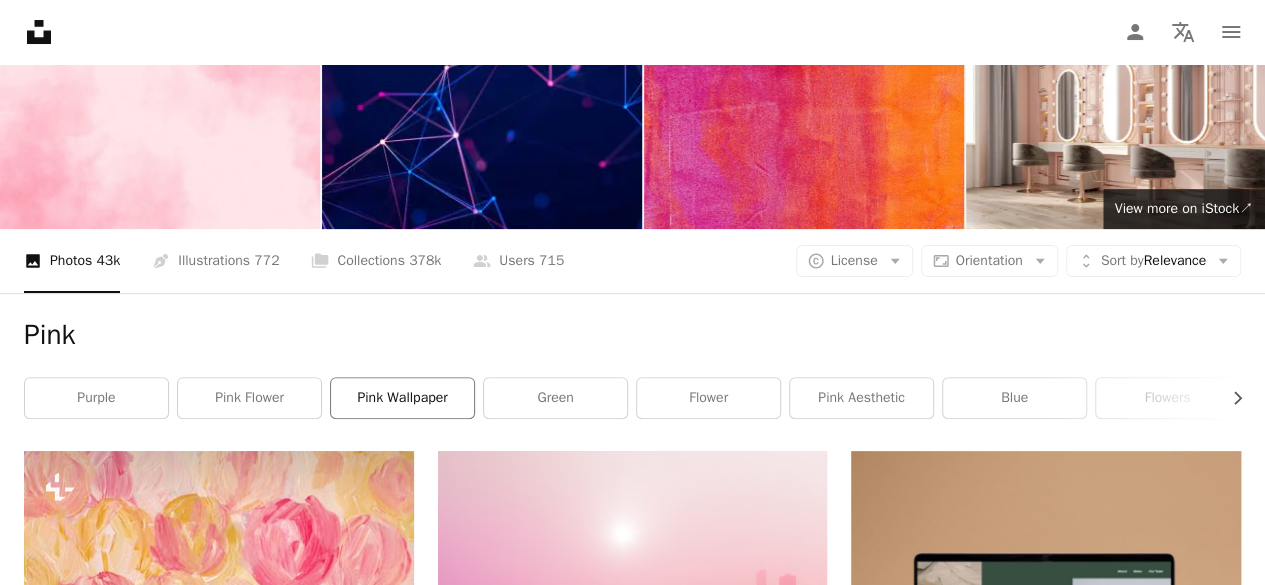 click on "pink wallpaper" at bounding box center [402, 398] 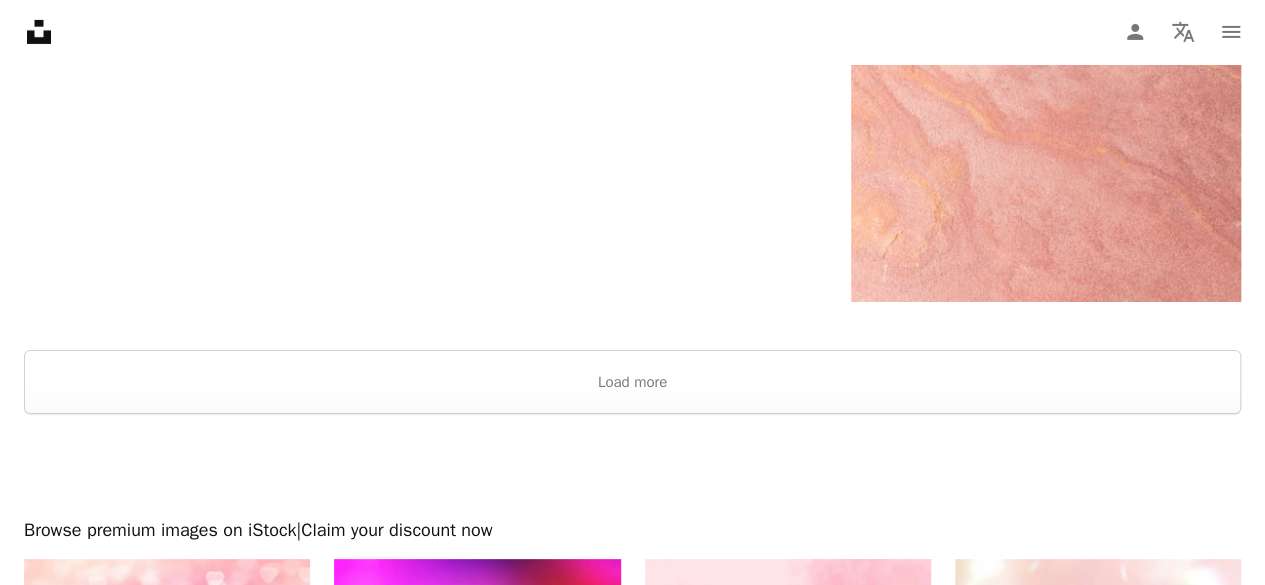 scroll, scrollTop: 3584, scrollLeft: 0, axis: vertical 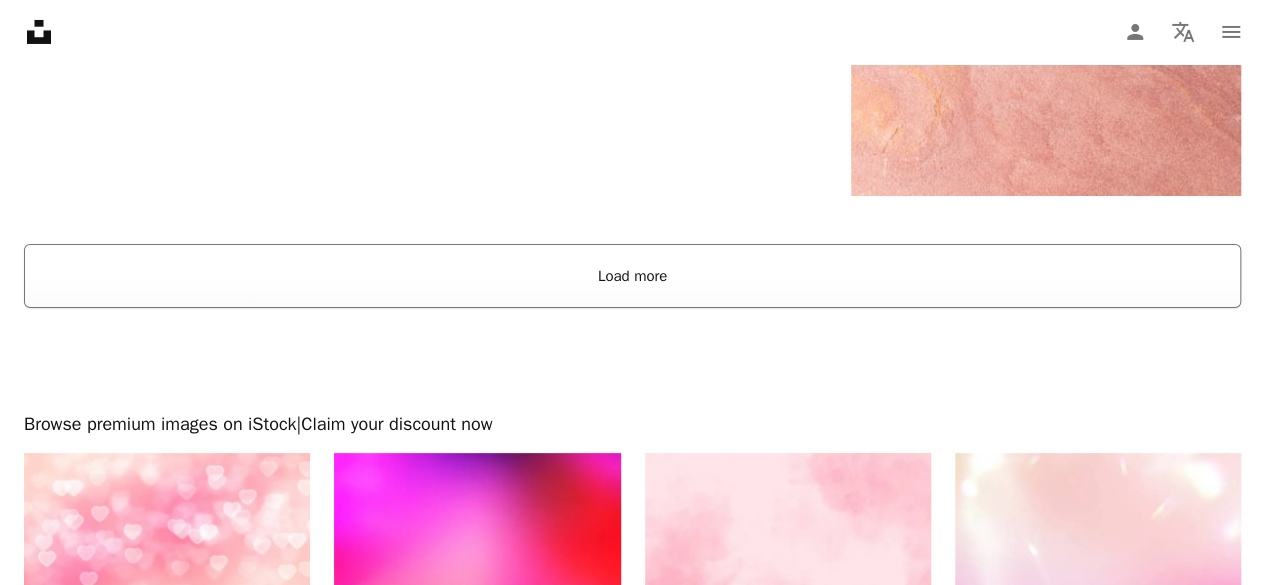 click on "Load more" at bounding box center [632, 276] 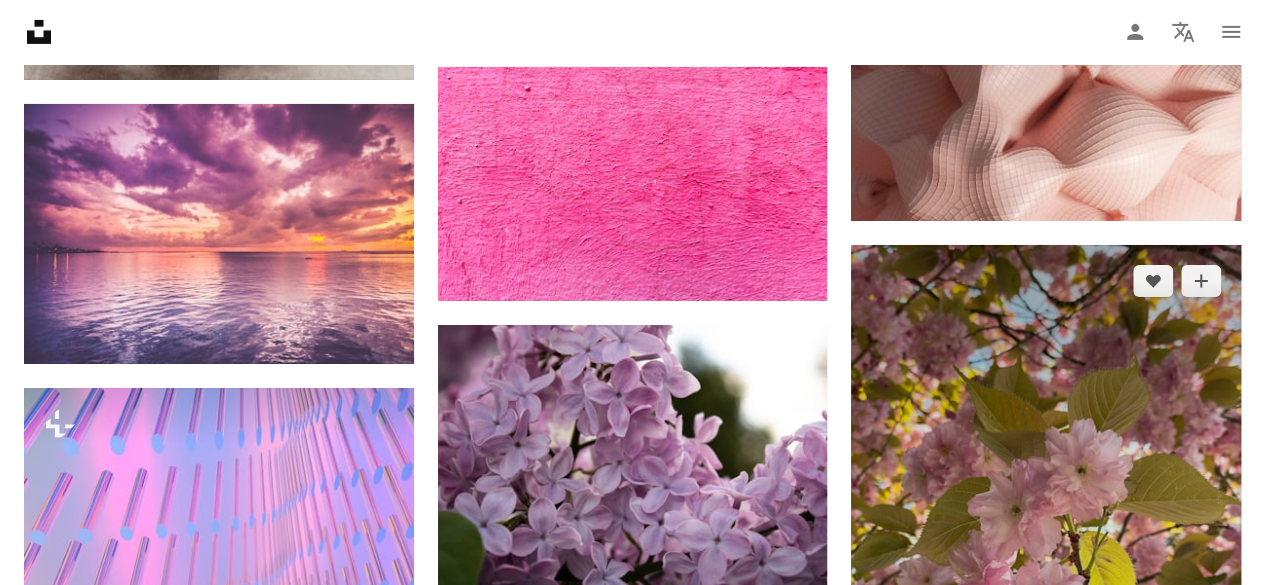 scroll, scrollTop: 19384, scrollLeft: 0, axis: vertical 